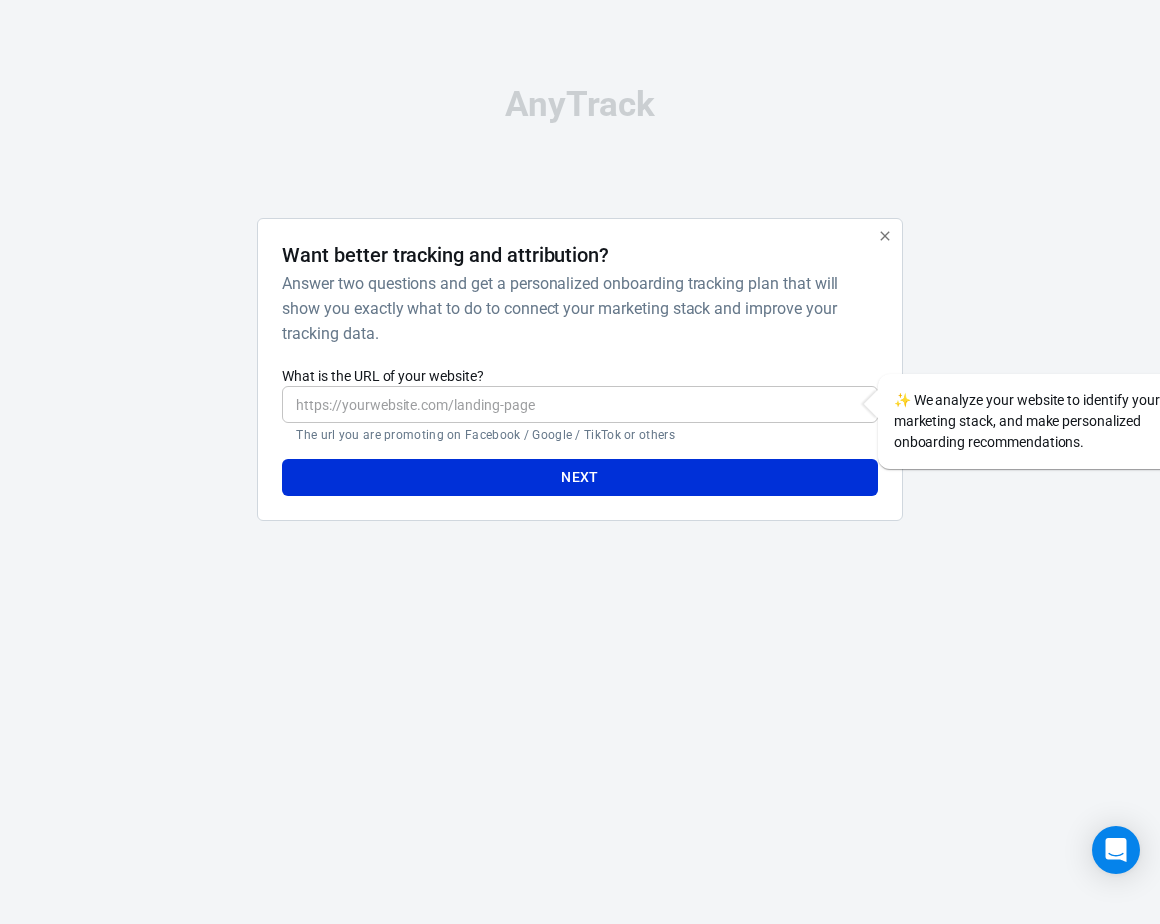 scroll, scrollTop: 0, scrollLeft: 0, axis: both 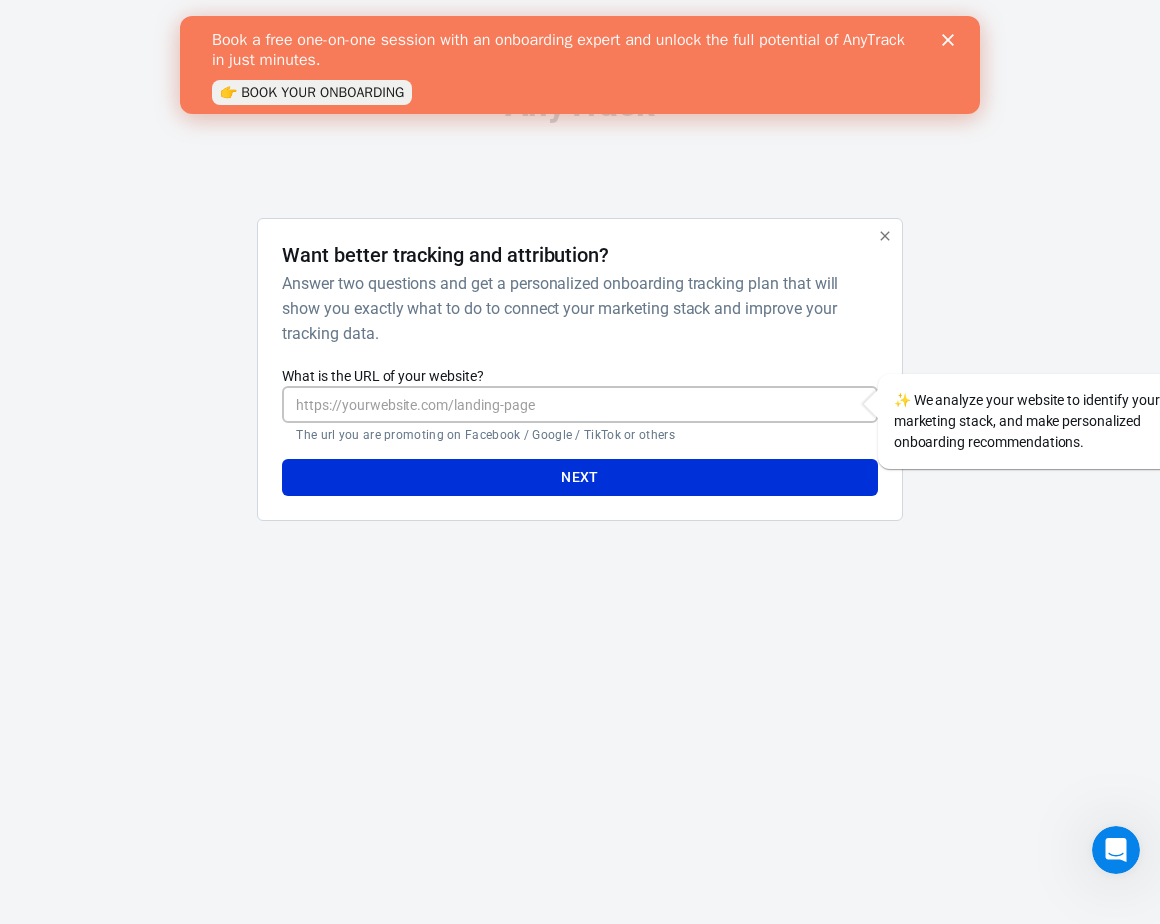 click on "What is the URL of your website?" at bounding box center (579, 404) 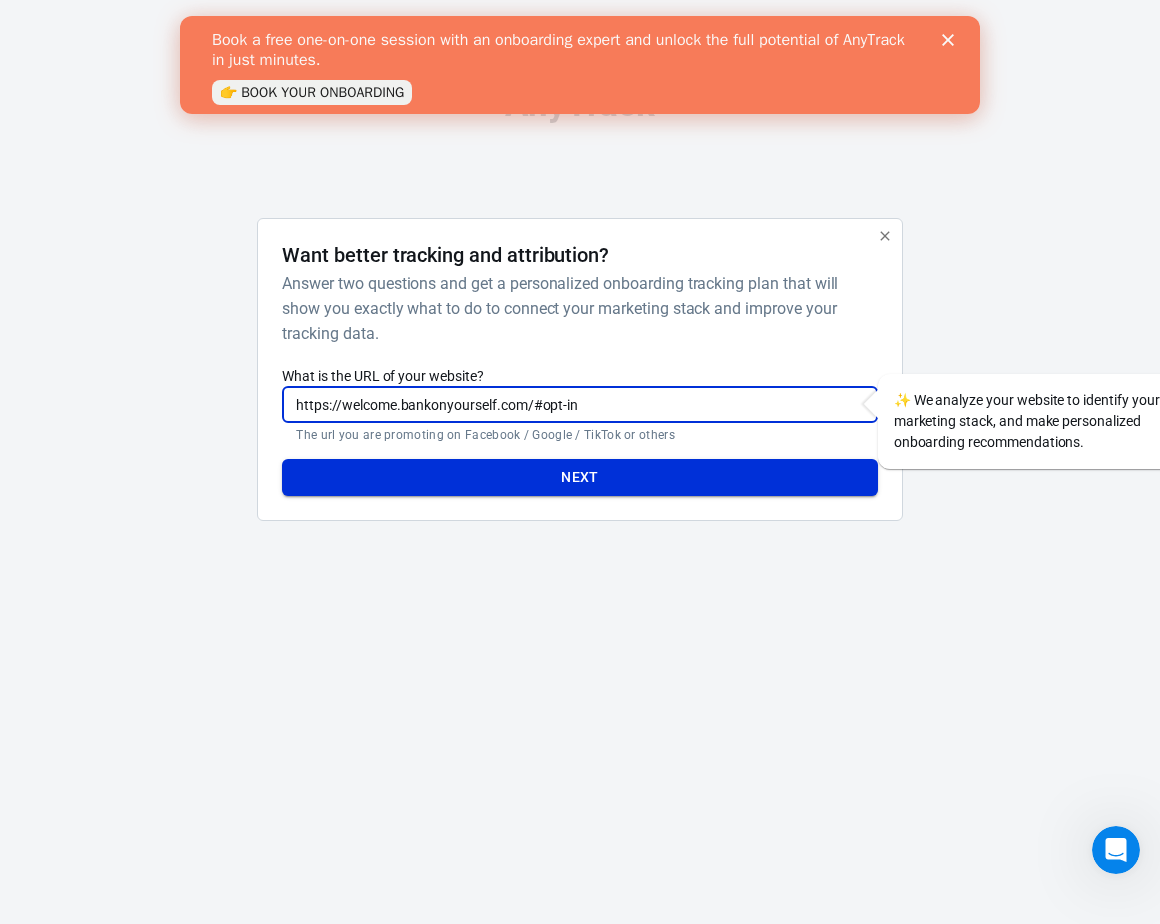 type on "https://welcome.bankonyourself.com/#opt-in" 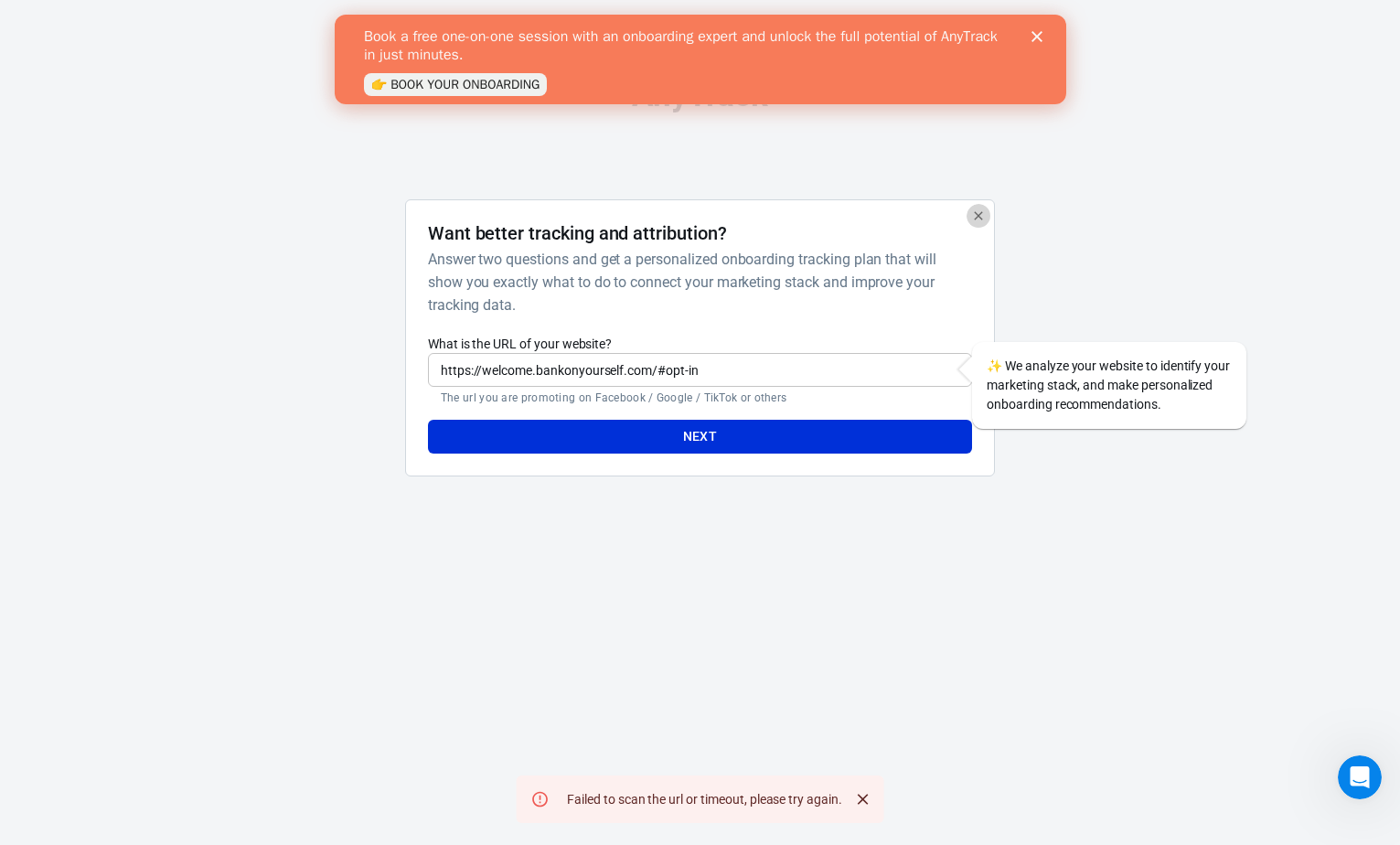 click at bounding box center (978, 216) 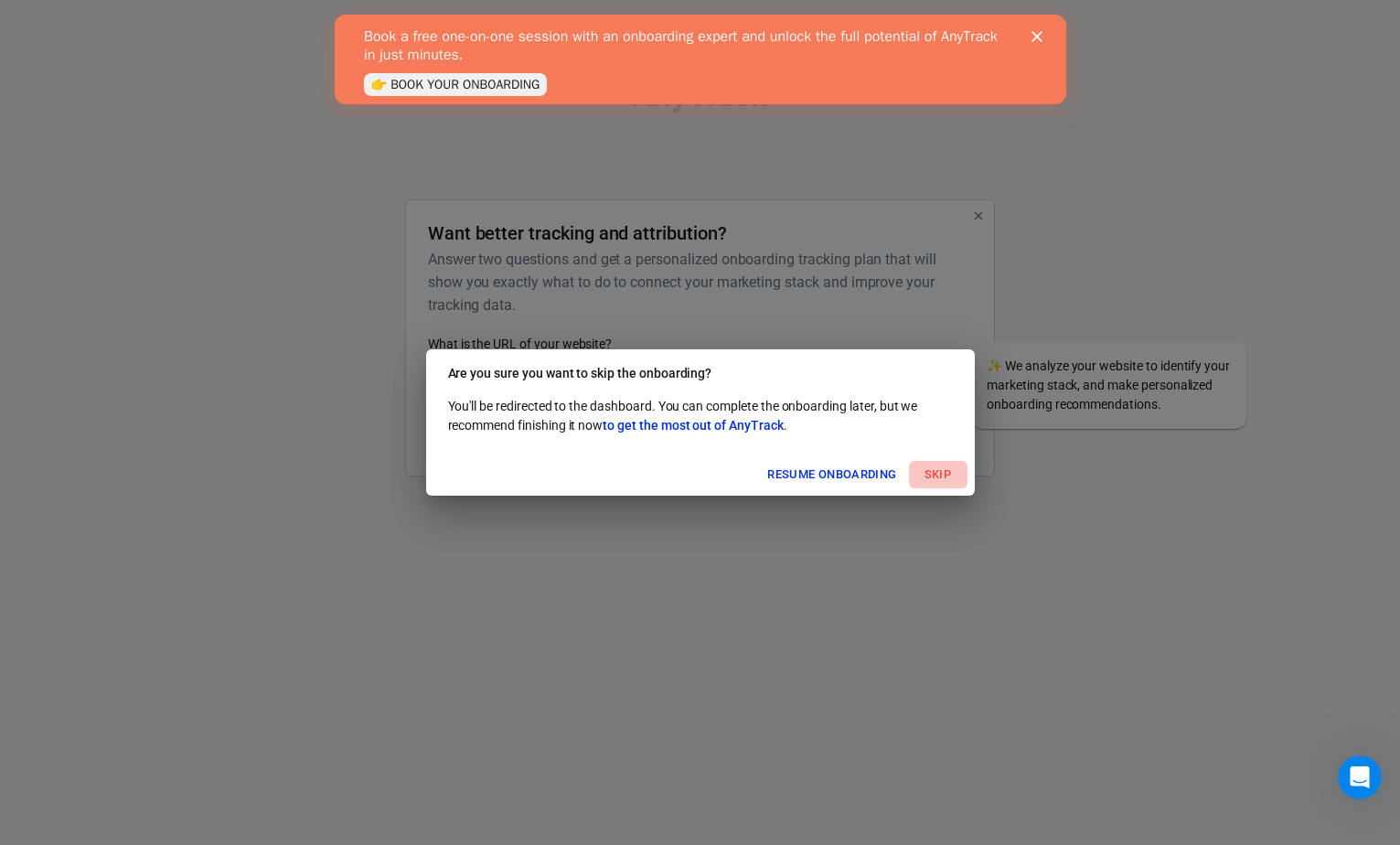 click on "Skip" at bounding box center (938, 475) 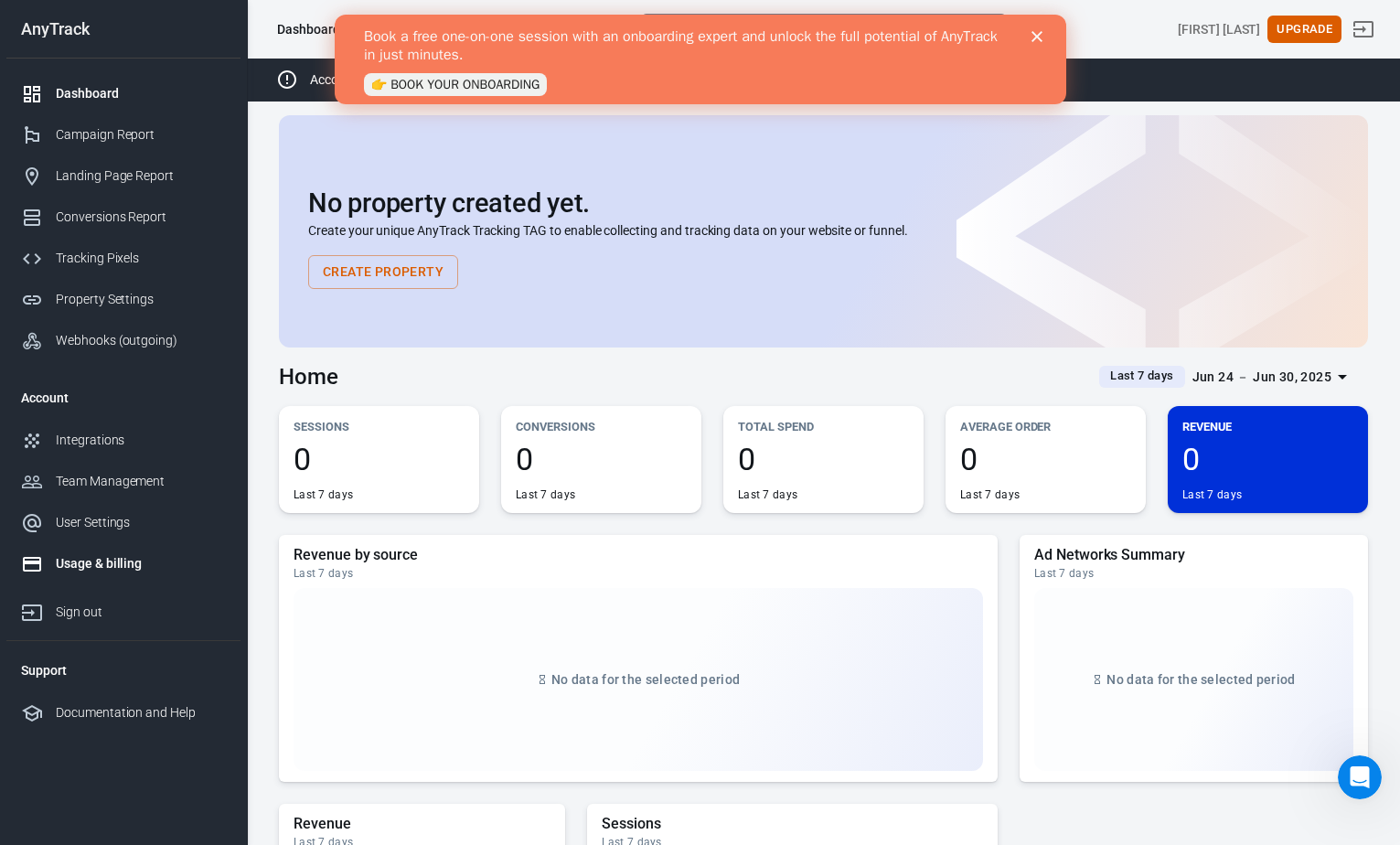 click on "Usage & billing" at bounding box center [141, 563] 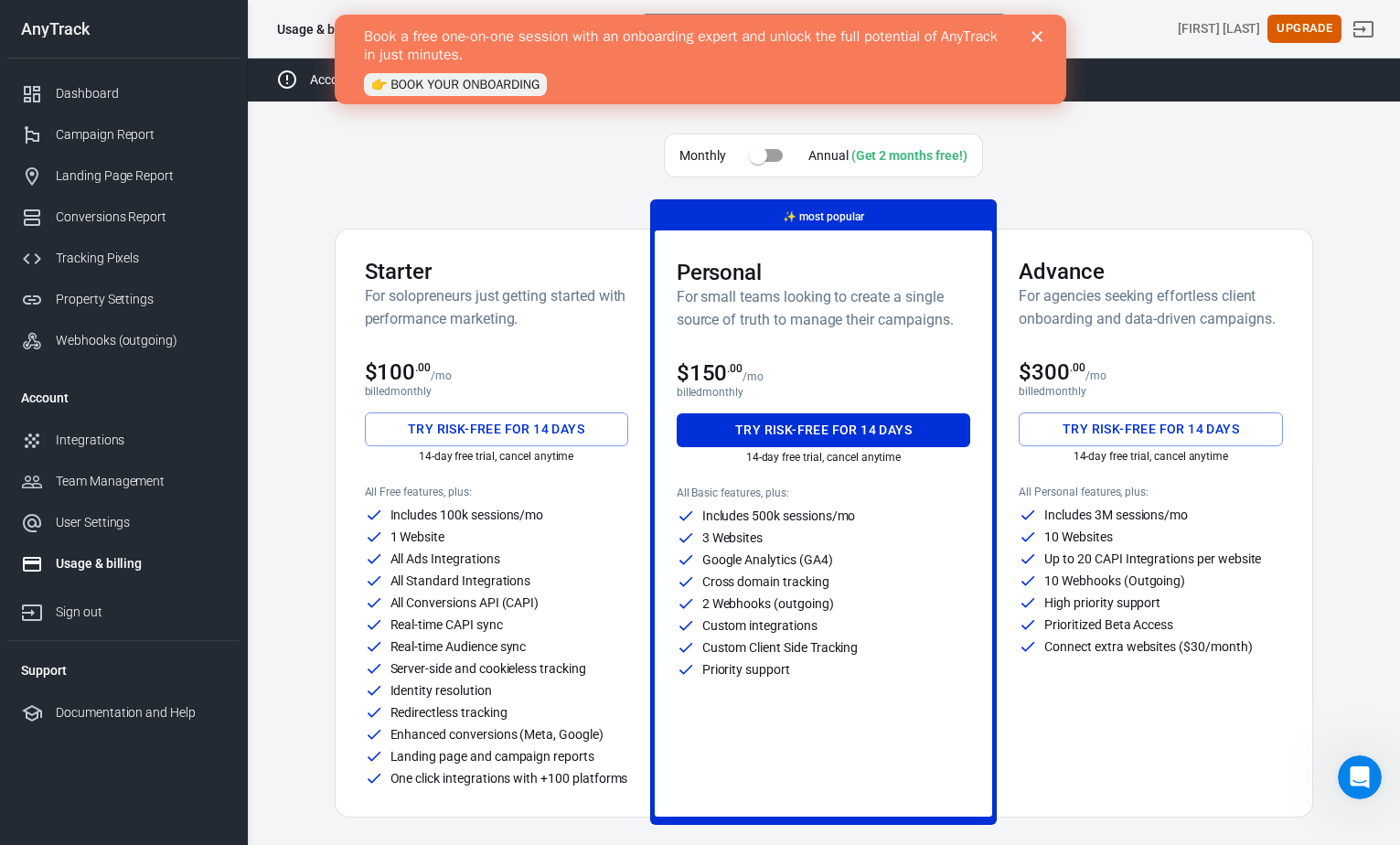 click on "Starter For solopreneurs just getting started with performance marketing. $100 .00 /mo billed  monthly Try risk-free for 14 days 14-day free trial, cancel anytime All Free features, plus: Includes 100k sessions/mo 1 Website All Ads Integrations All Standard Integrations All Conversions API (CAPI) Real-time CAPI sync Real-time Audience sync Server-side and cookieless tracking Identity resolution Redirectless tracking Enhanced conversions (Meta, Google) Landing page and campaign reports One click integrations with +100 platforms" at bounding box center (497, 523) 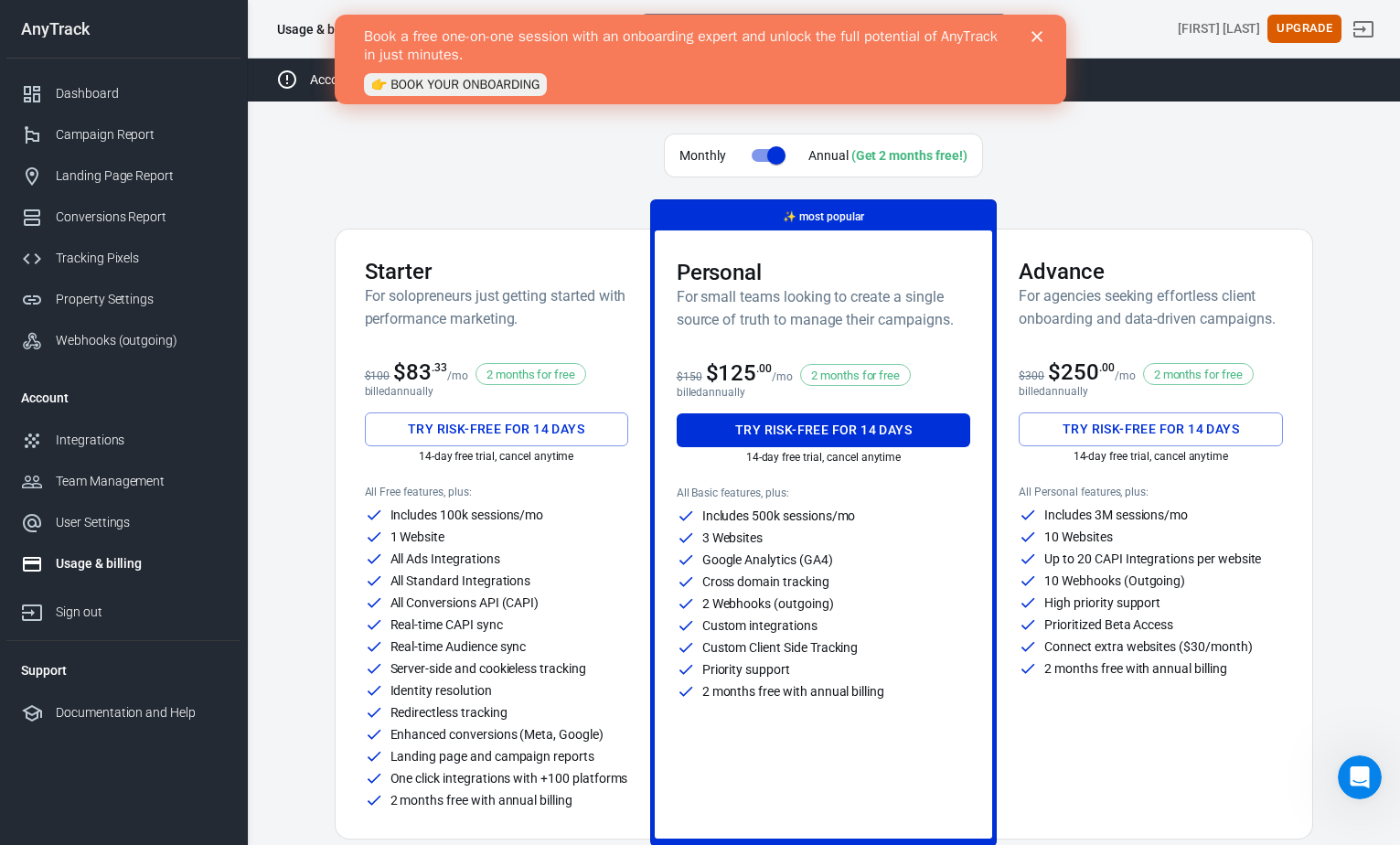 click at bounding box center (776, 155) 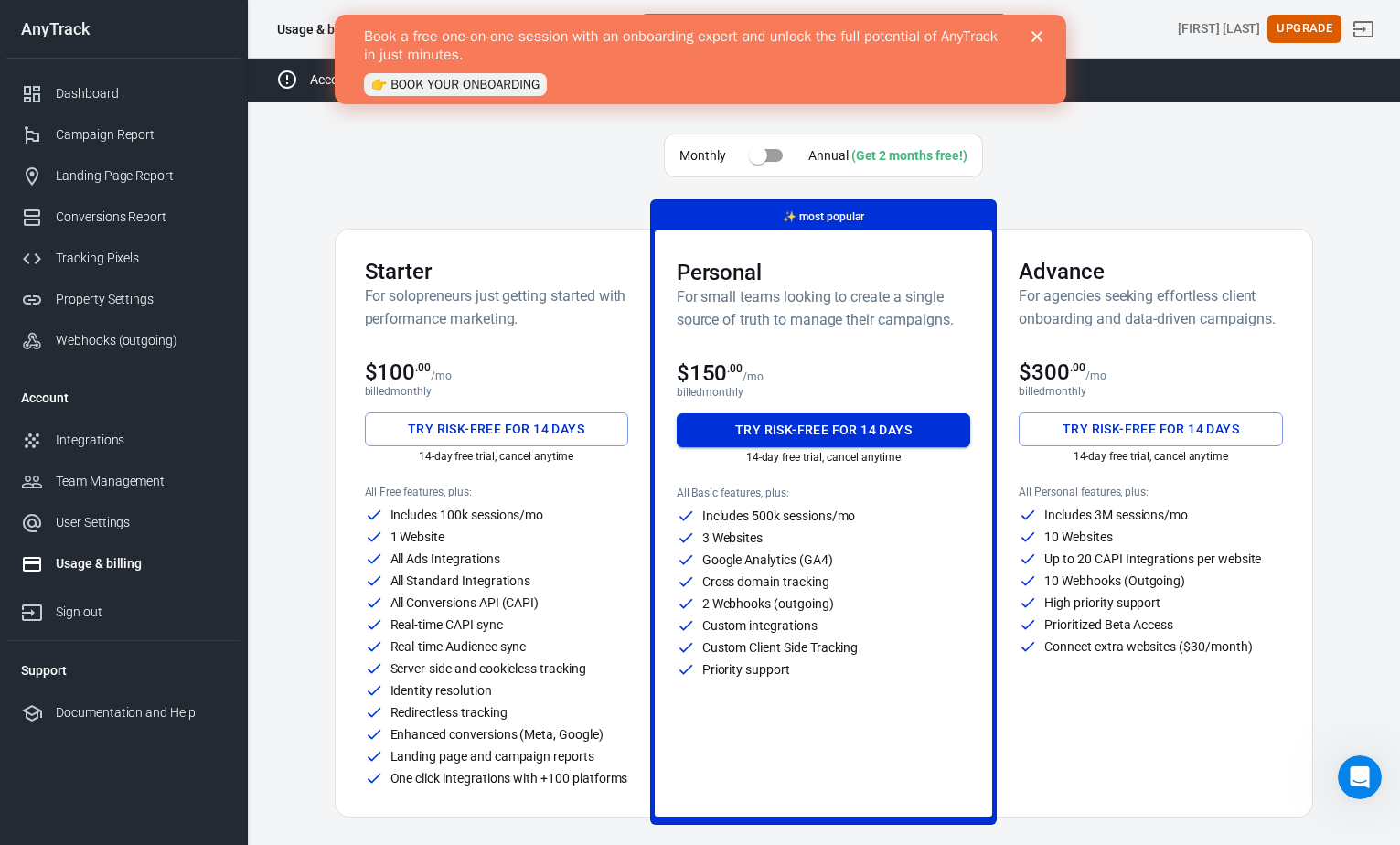click on "Try risk-free for 14 days" at bounding box center [824, 430] 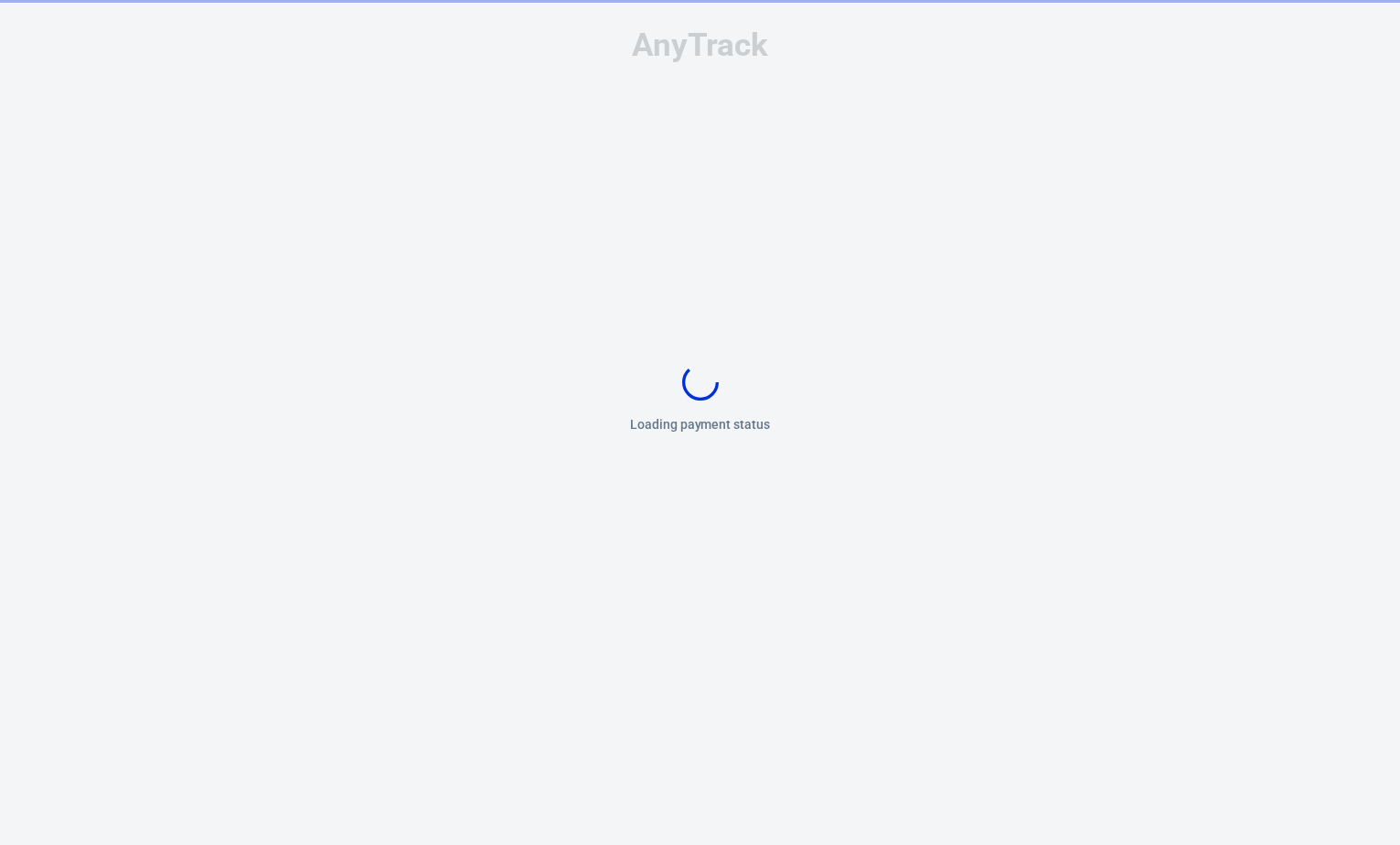 scroll, scrollTop: 0, scrollLeft: 0, axis: both 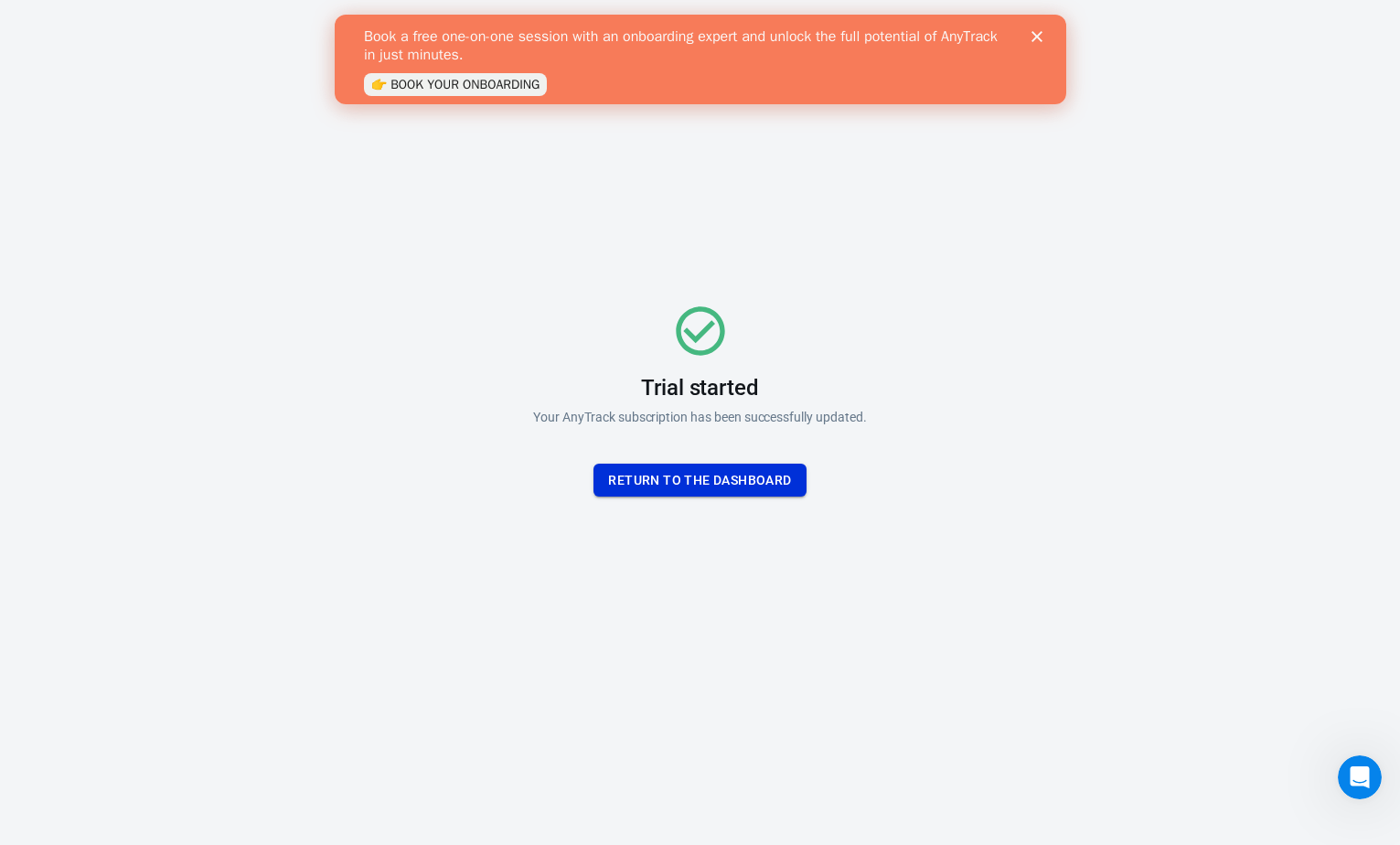 click on "Return To the dashboard" at bounding box center [700, 480] 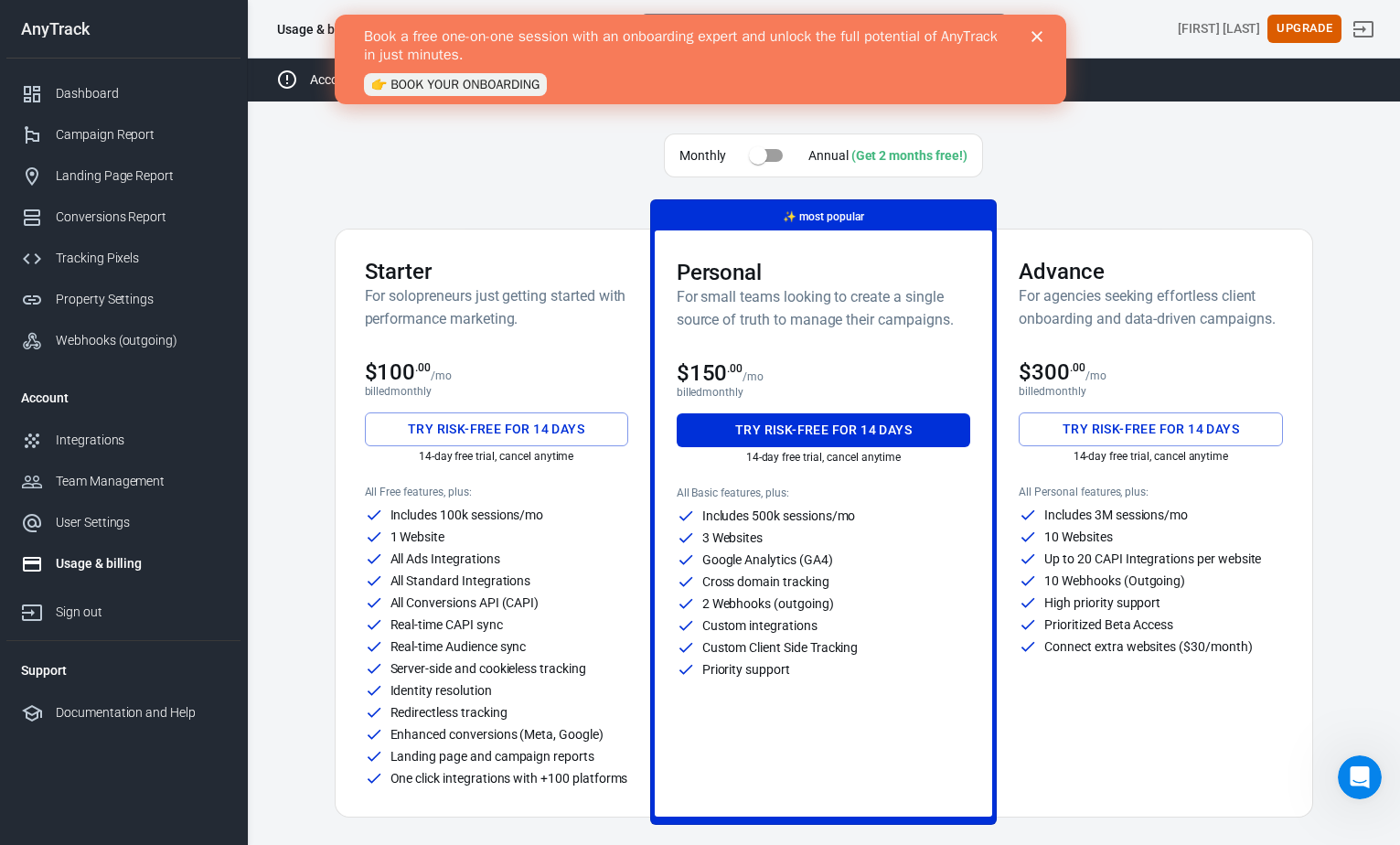 click on "Usage & billing" at bounding box center [141, 563] 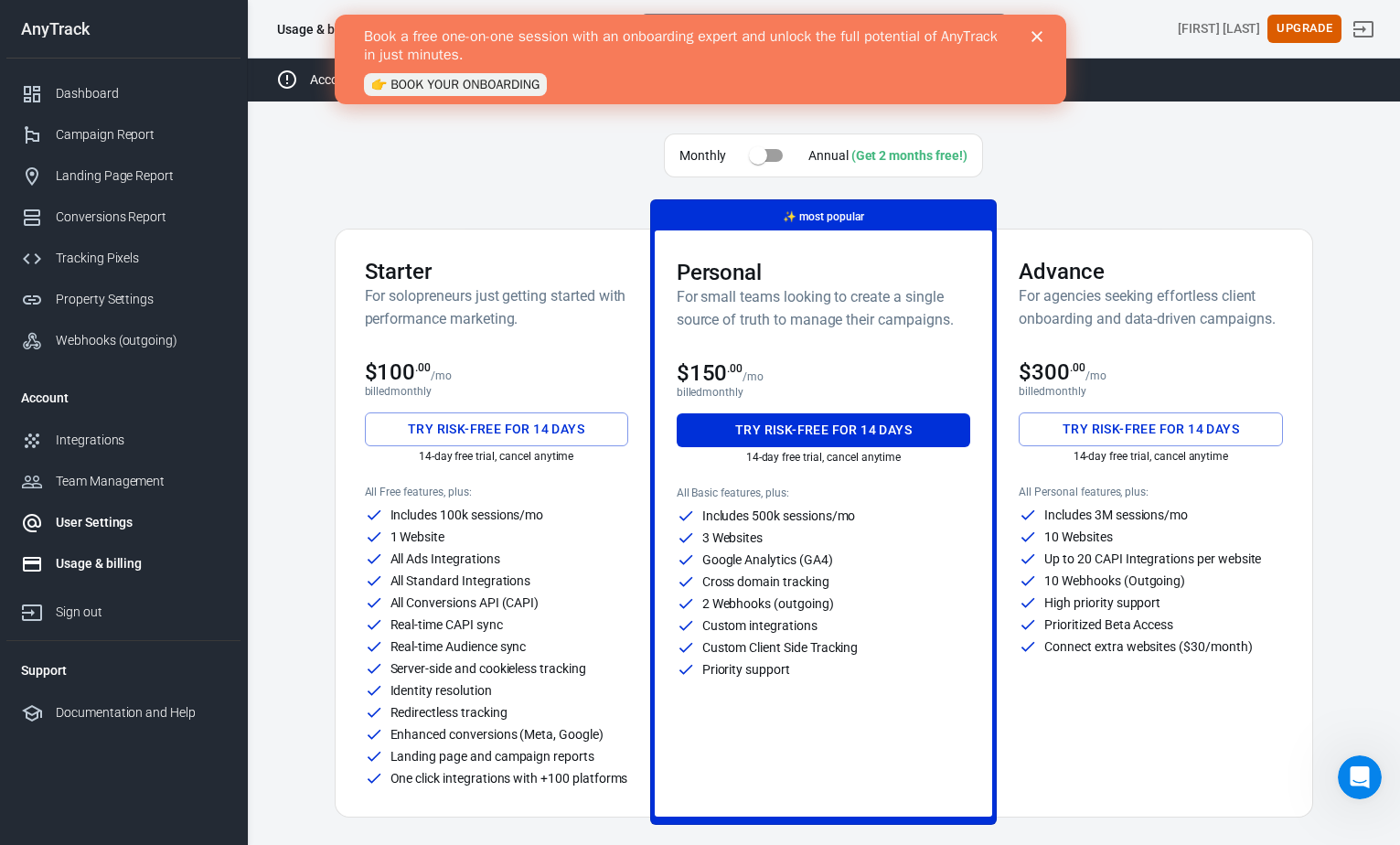 click on "User Settings" at bounding box center (141, 522) 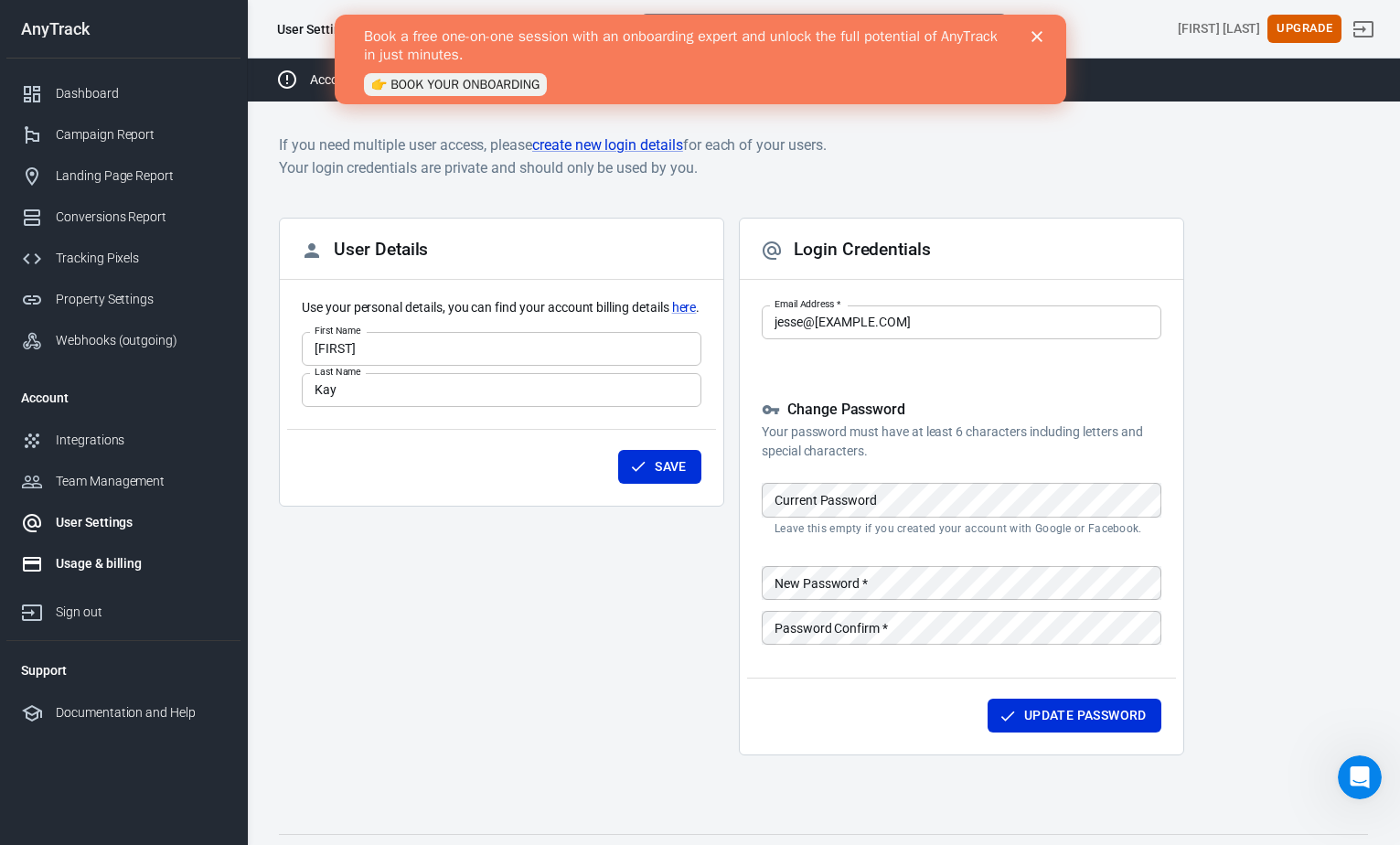 click on "Usage & billing" at bounding box center (141, 563) 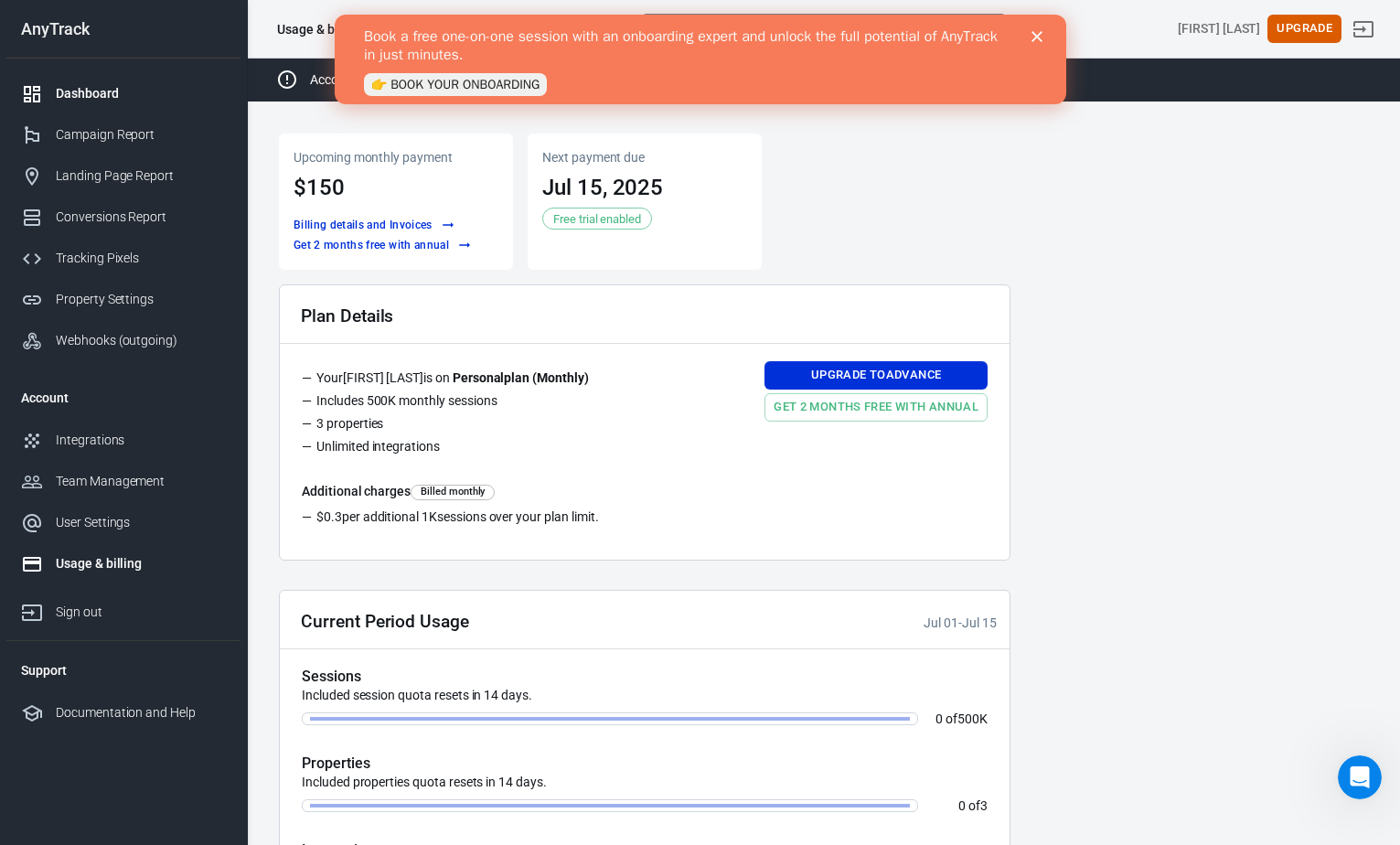 click on "Dashboard" at bounding box center (123, 93) 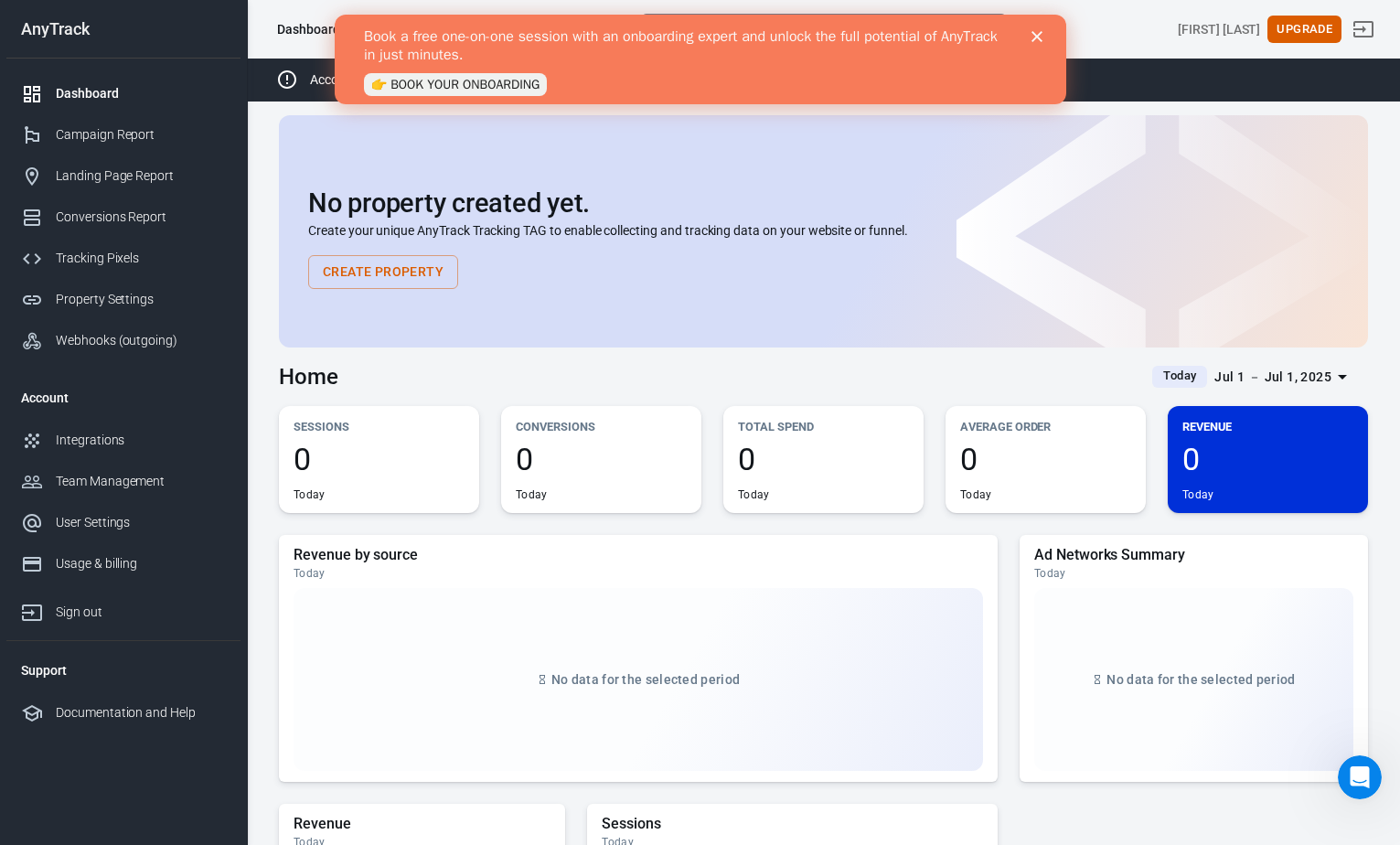 click on "[FIRST] [LAST]" at bounding box center [1219, 29] 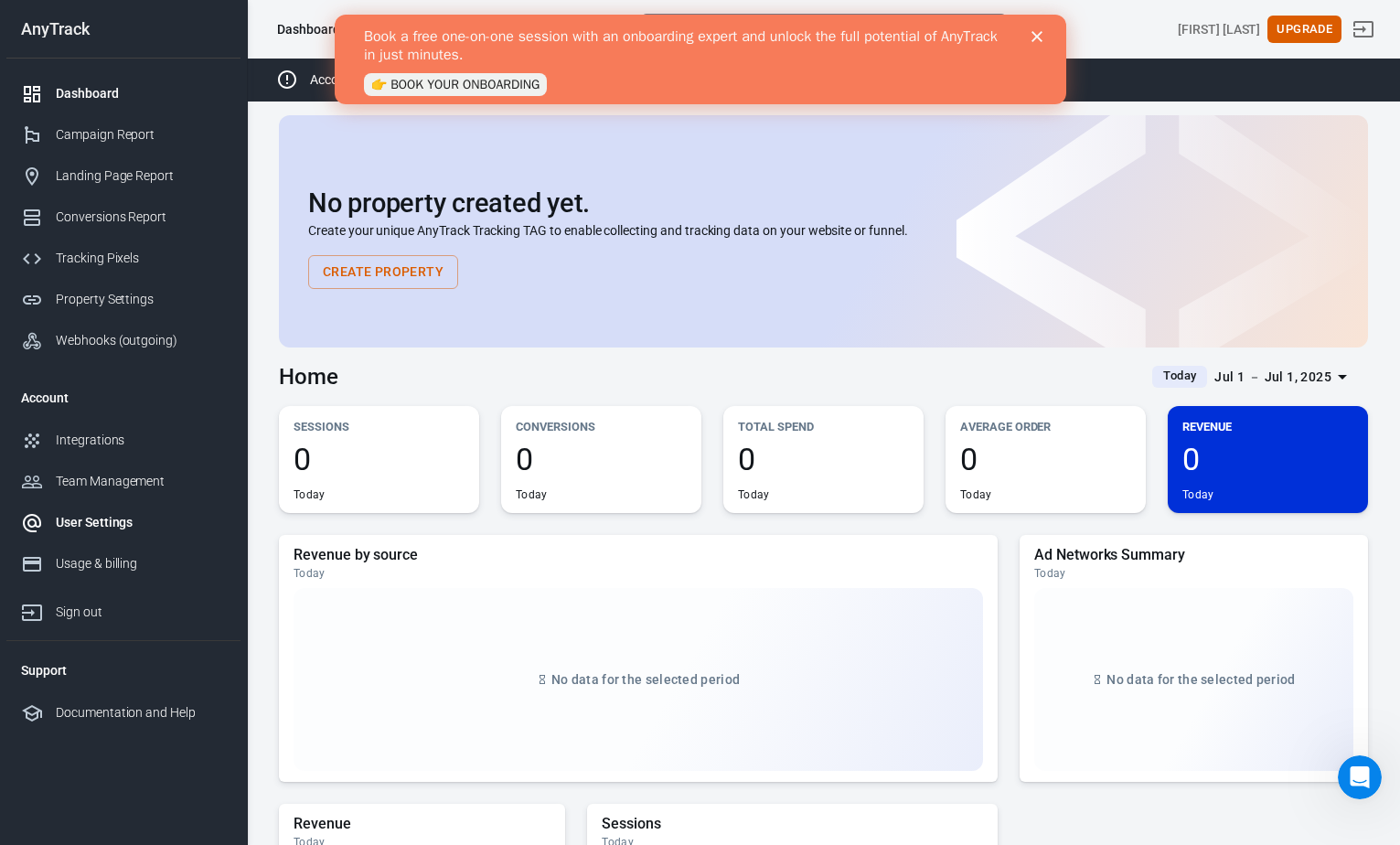 click on "User Settings" at bounding box center [141, 522] 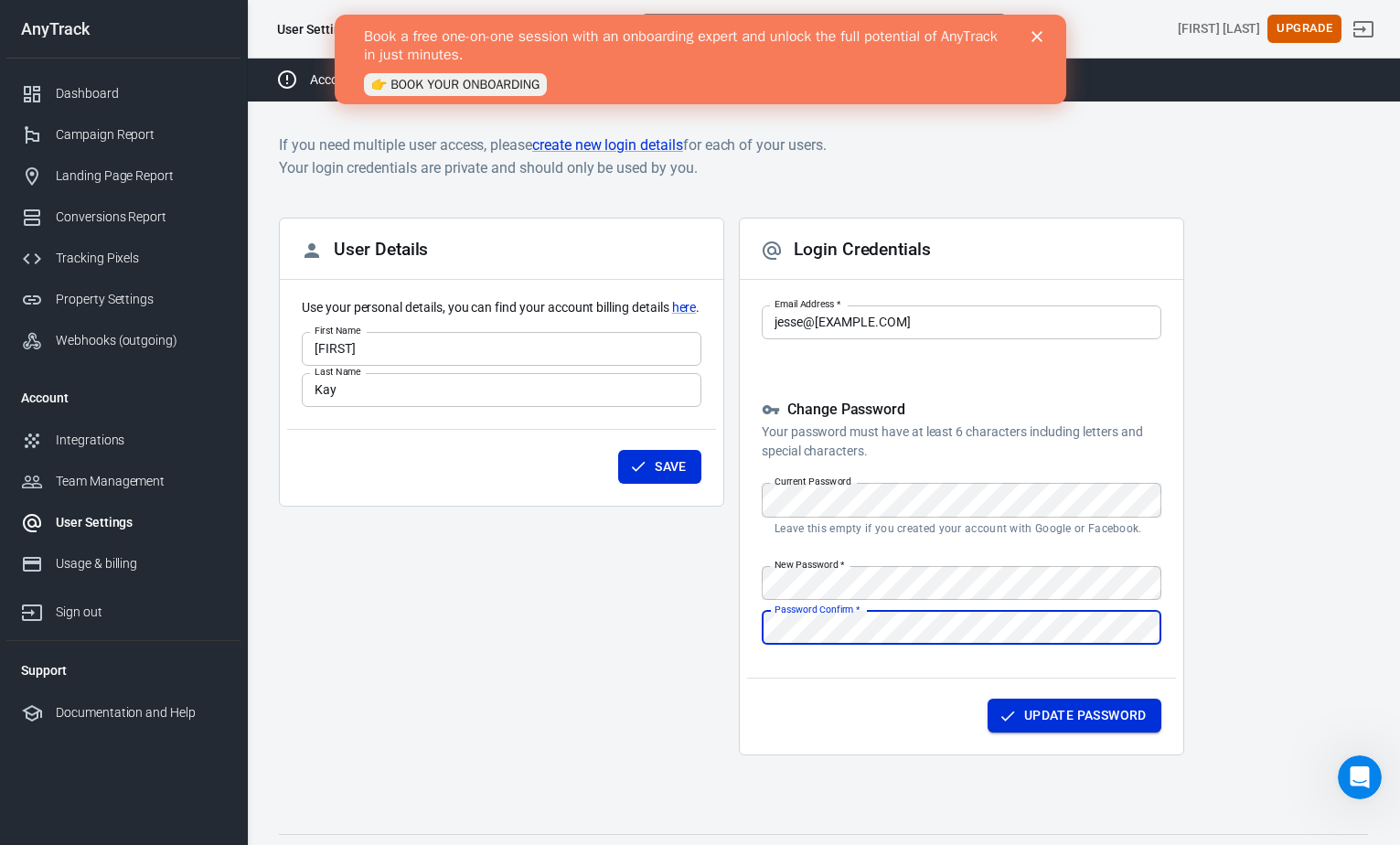 click on "Update Password" at bounding box center [1085, 715] 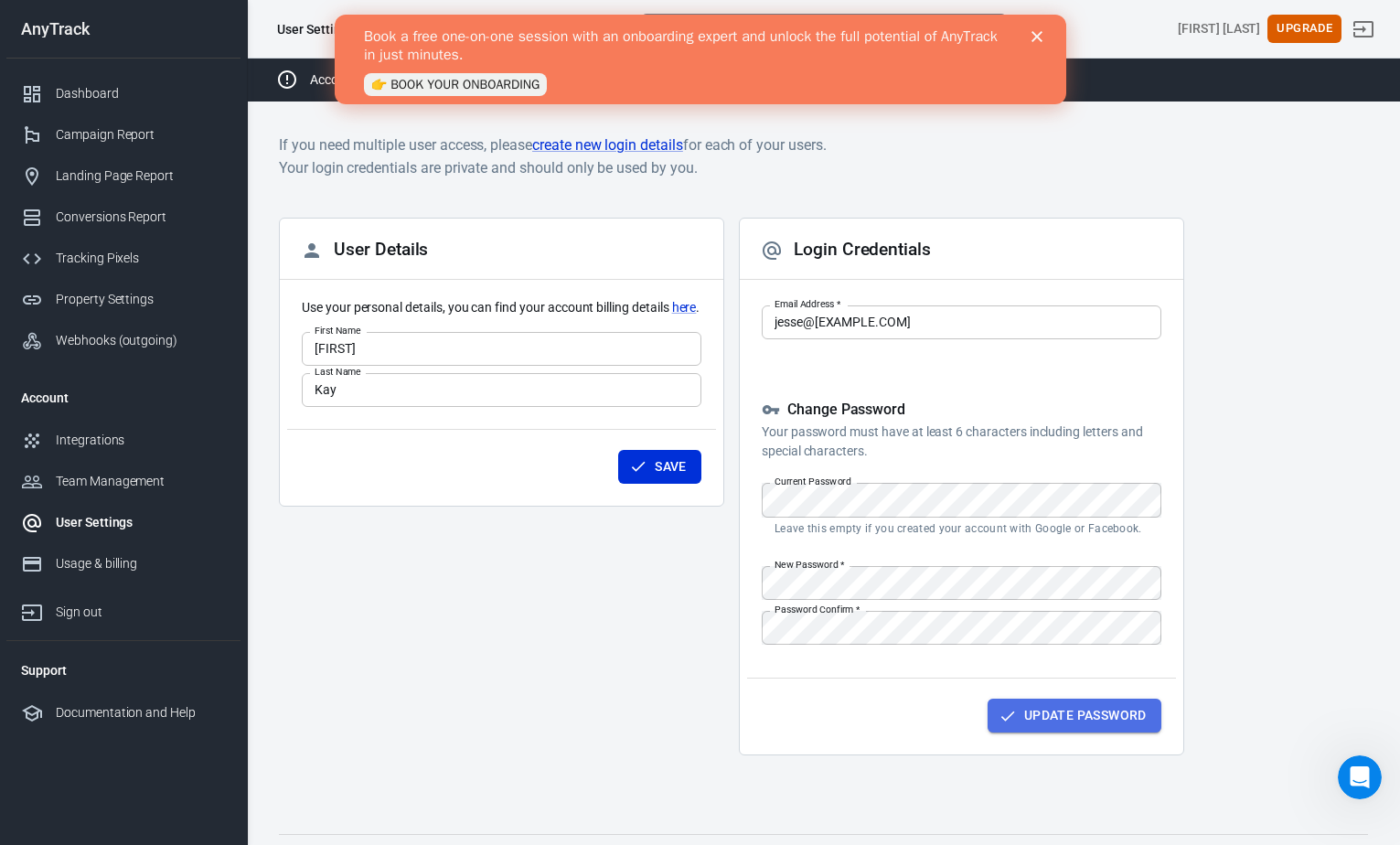 click on "Update Password" at bounding box center (1085, 715) 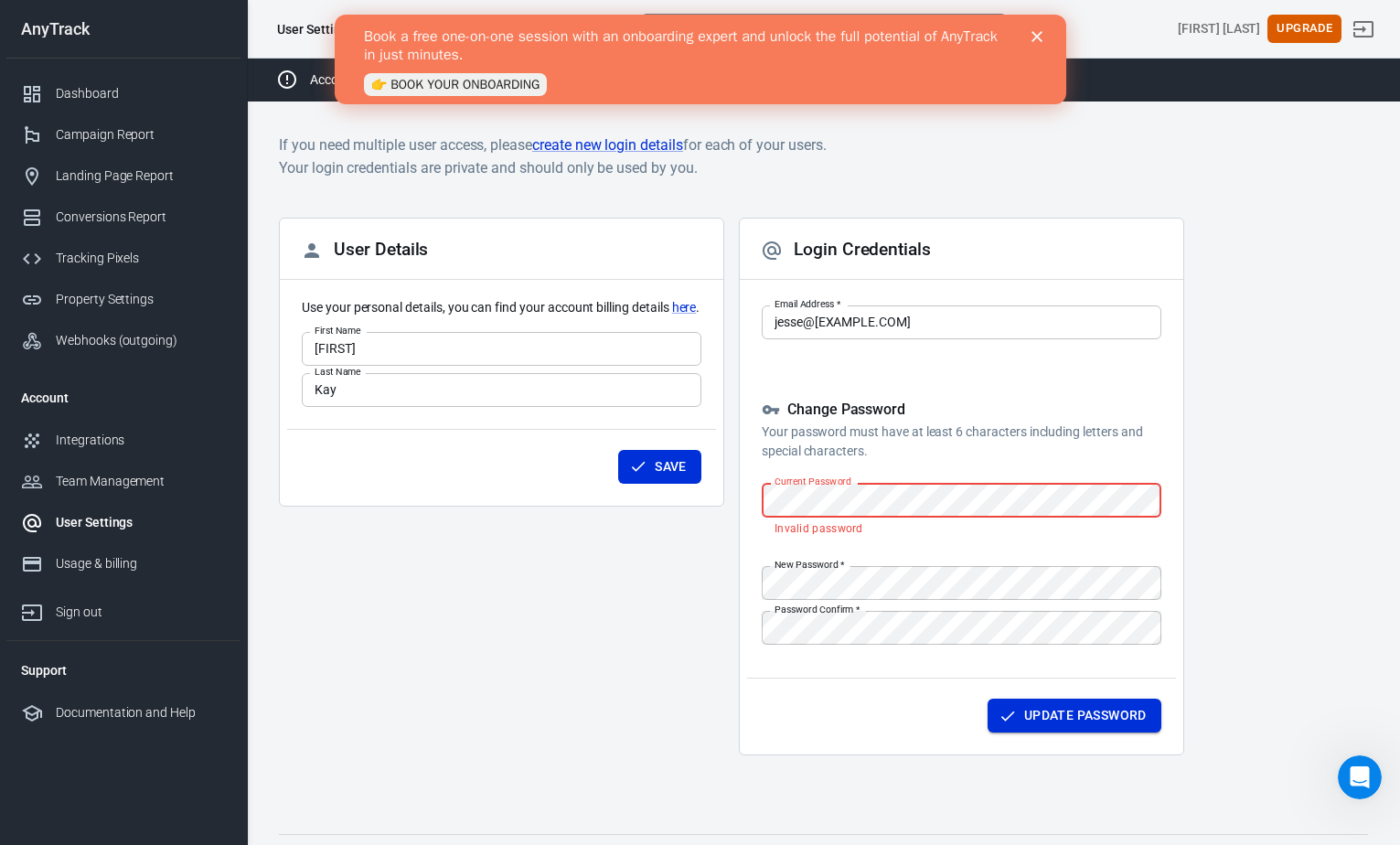click on "Update Password" at bounding box center (1074, 715) 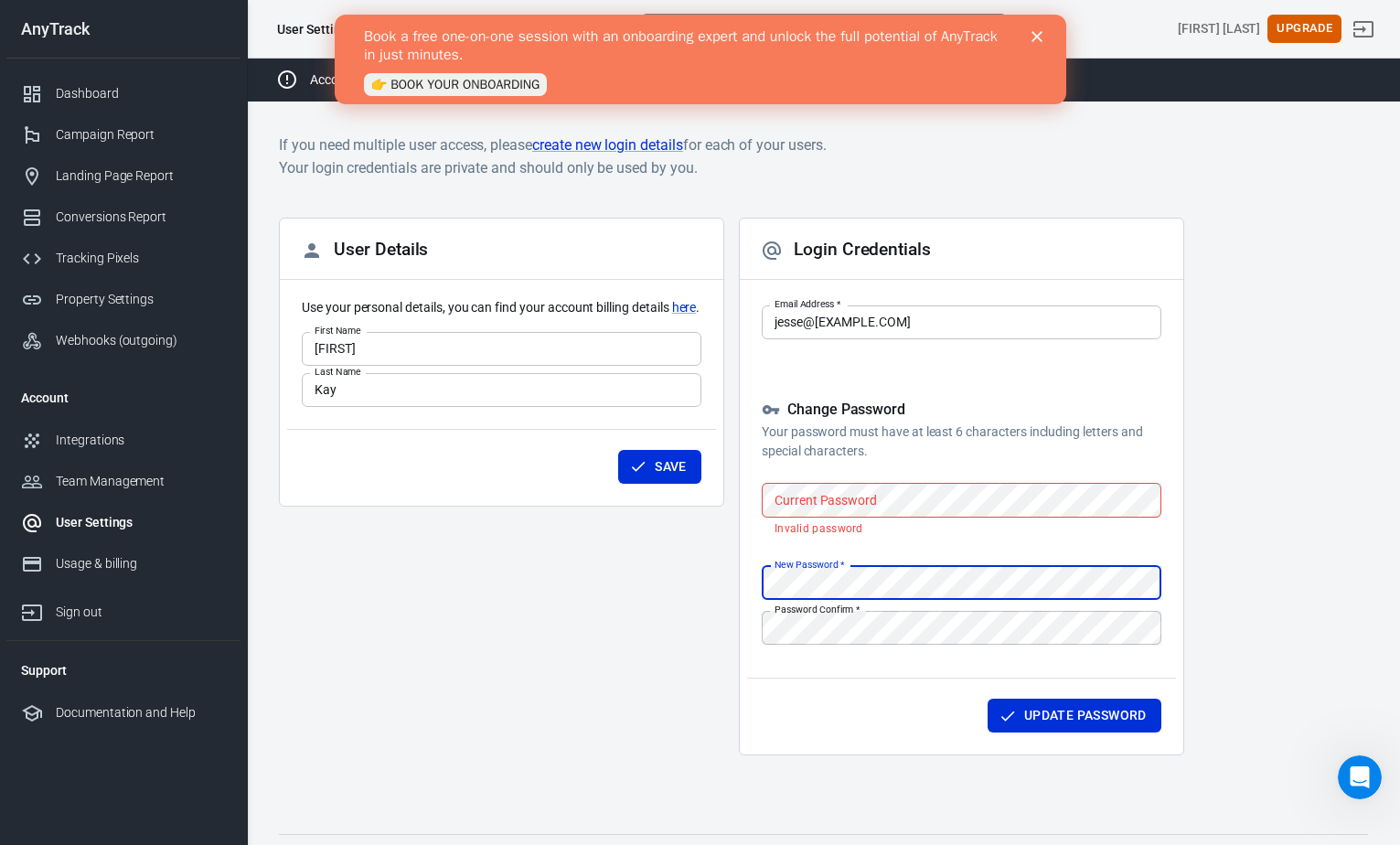 click on "Change Password Your password must have at least 6 characters including letters and special characters. Current Password Current Password Invalid password New Password   * New Password   * Password Confirm   * Password Confirm   *" at bounding box center (961, 524) 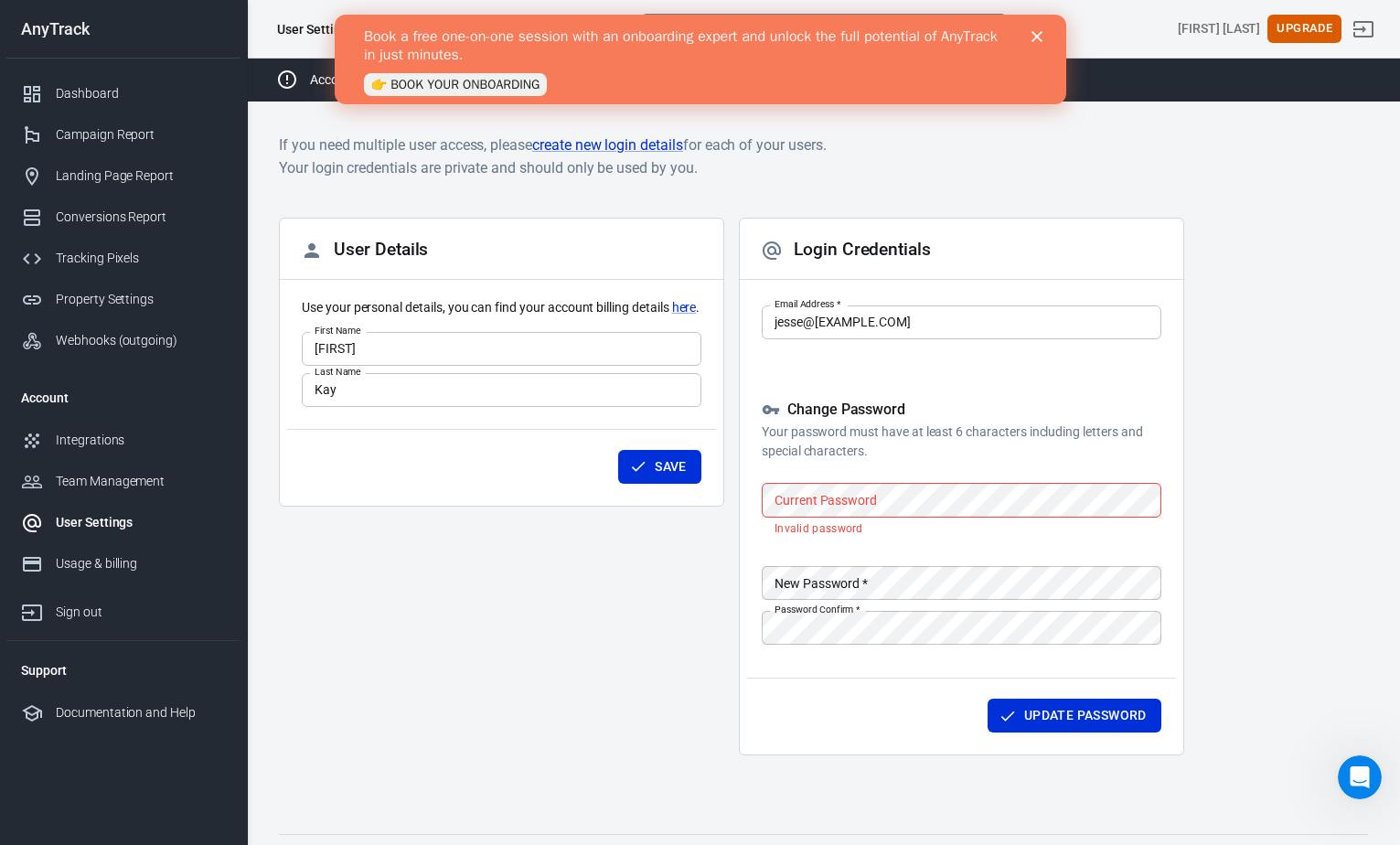 click at bounding box center [1363, 29] 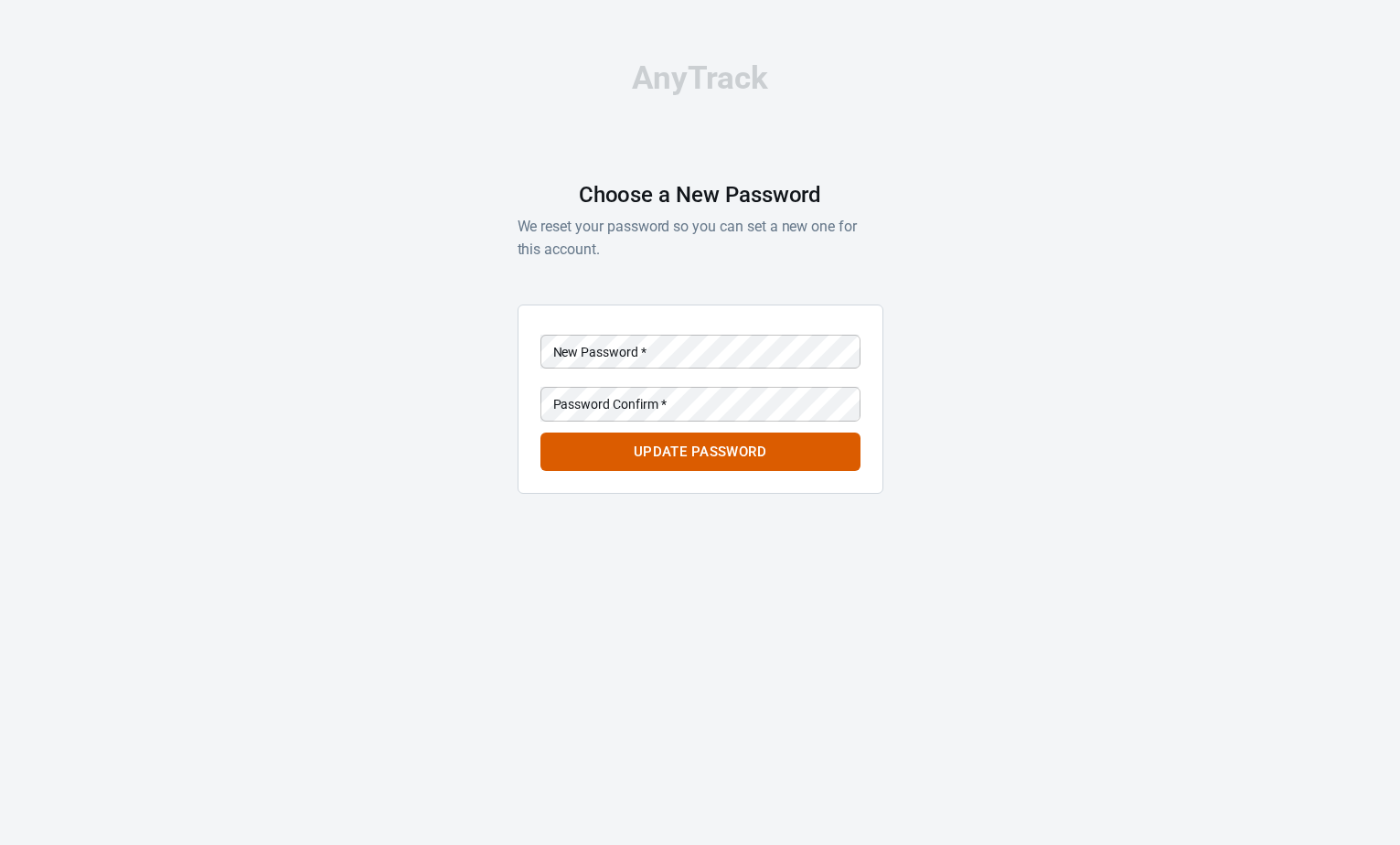 scroll, scrollTop: 0, scrollLeft: 0, axis: both 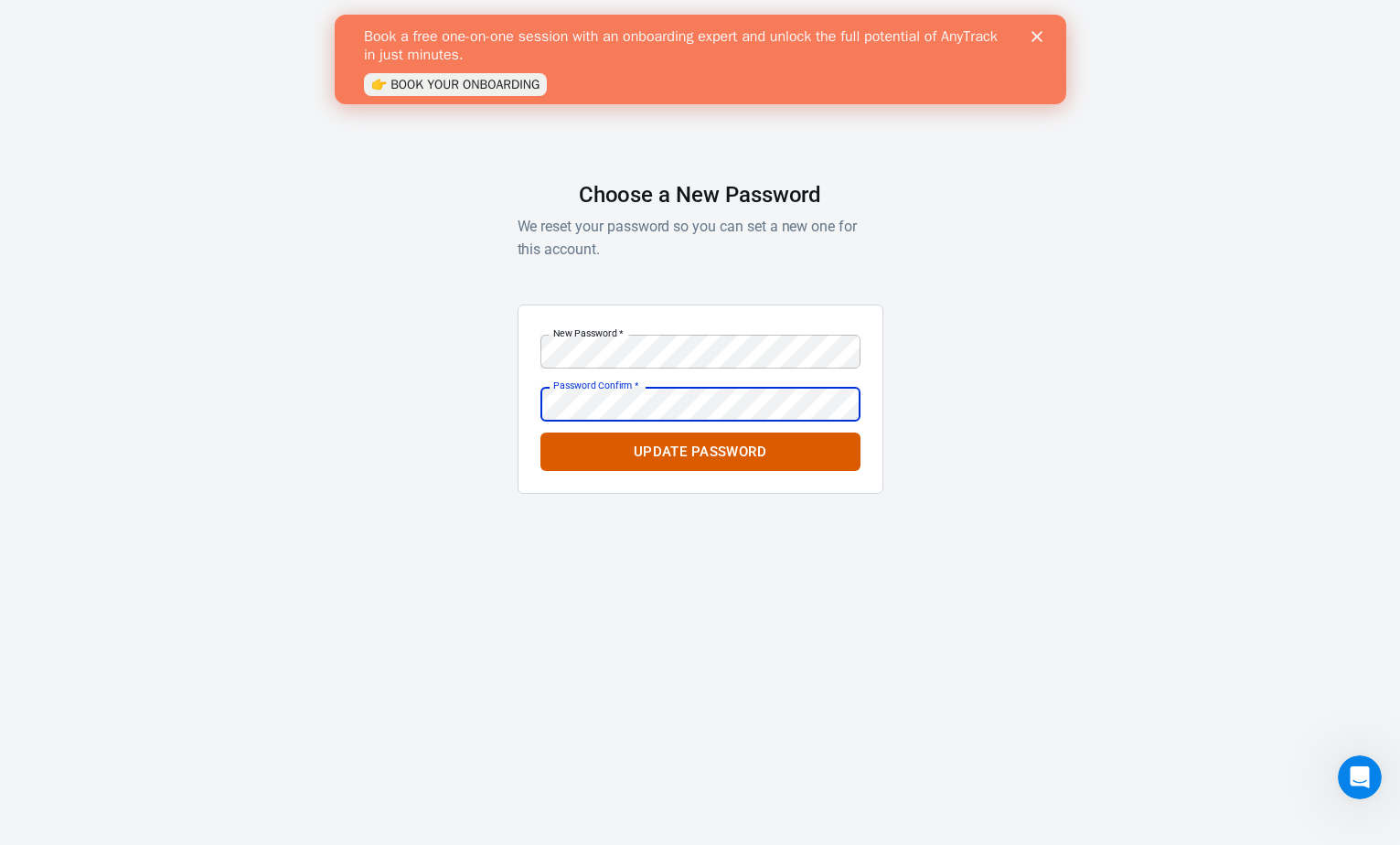 click on "Update Password" at bounding box center [700, 452] 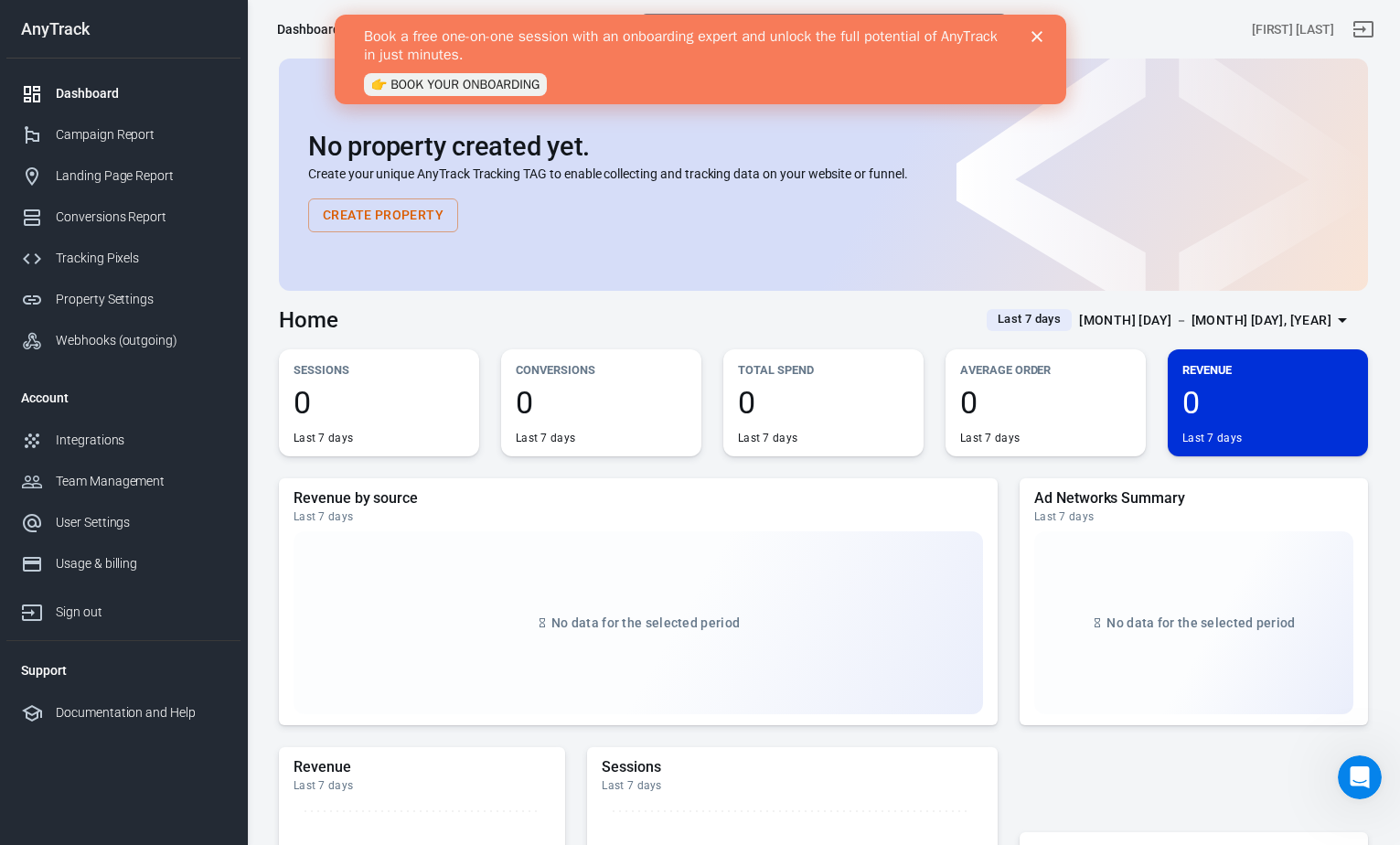click at bounding box center [1363, 29] 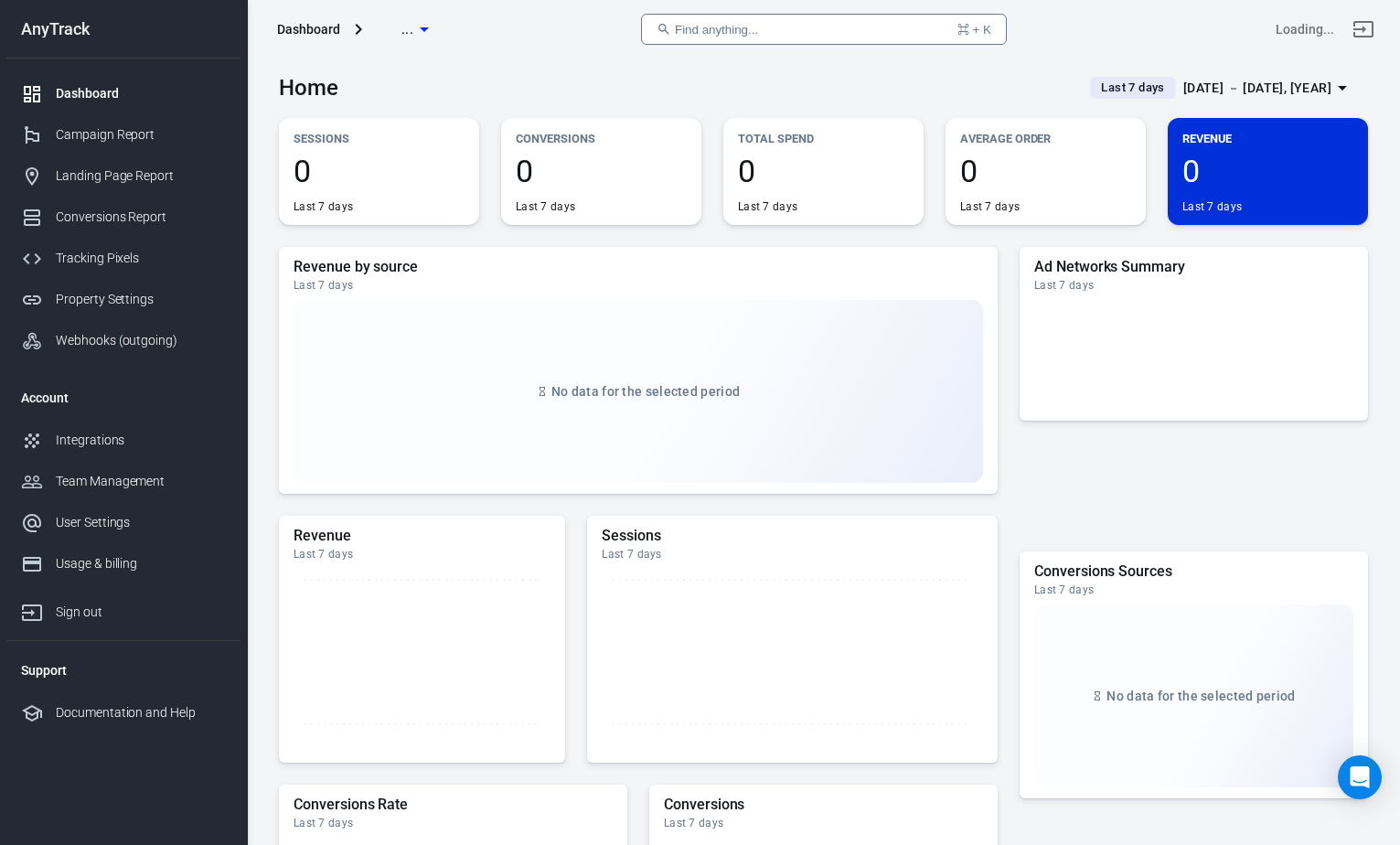 scroll, scrollTop: 0, scrollLeft: 0, axis: both 